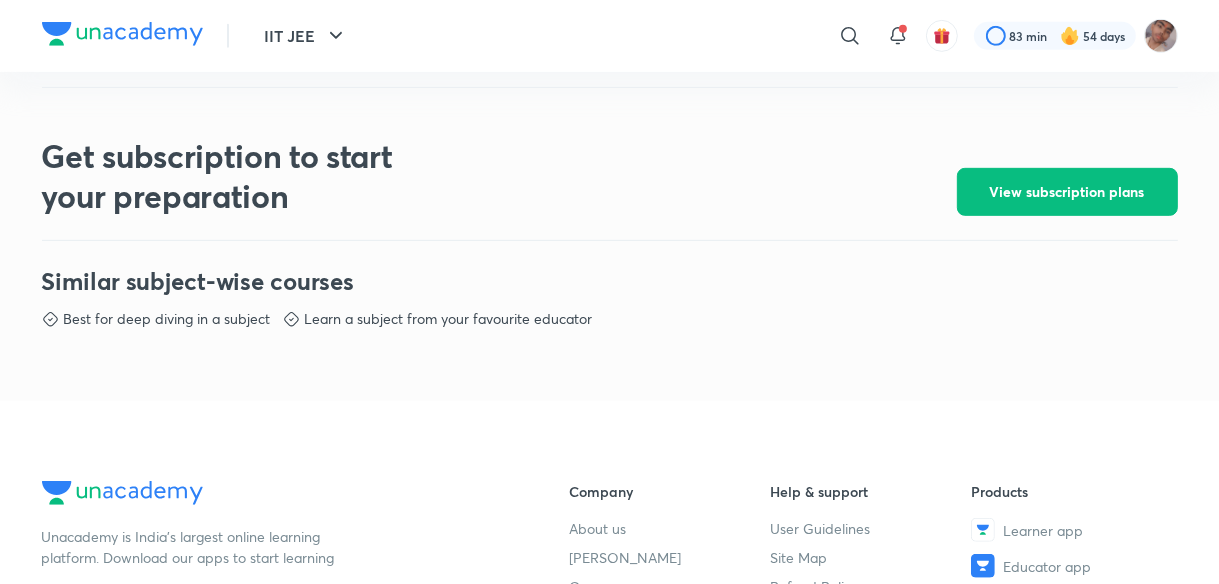 scroll, scrollTop: 837, scrollLeft: 0, axis: vertical 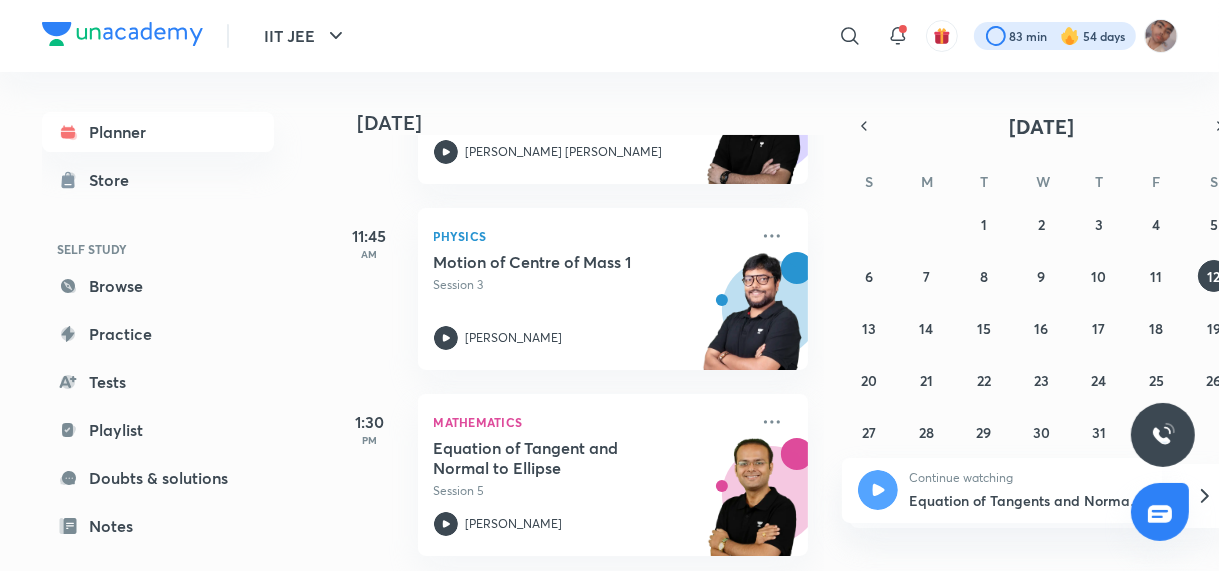 click at bounding box center (1055, 36) 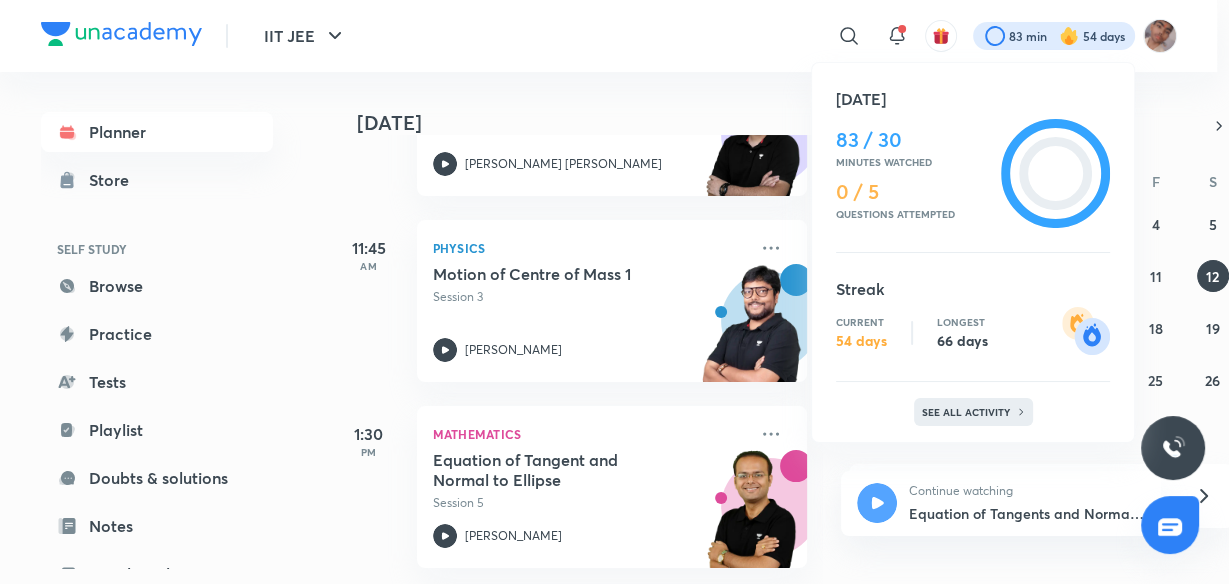 click on "See all activity" at bounding box center (968, 412) 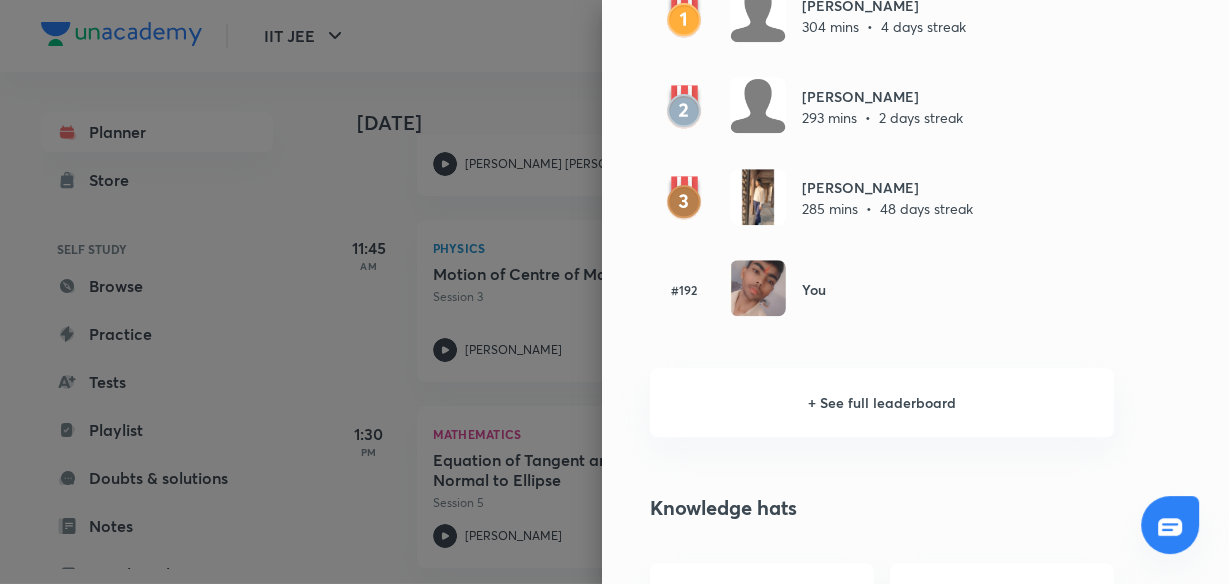 scroll, scrollTop: 1330, scrollLeft: 0, axis: vertical 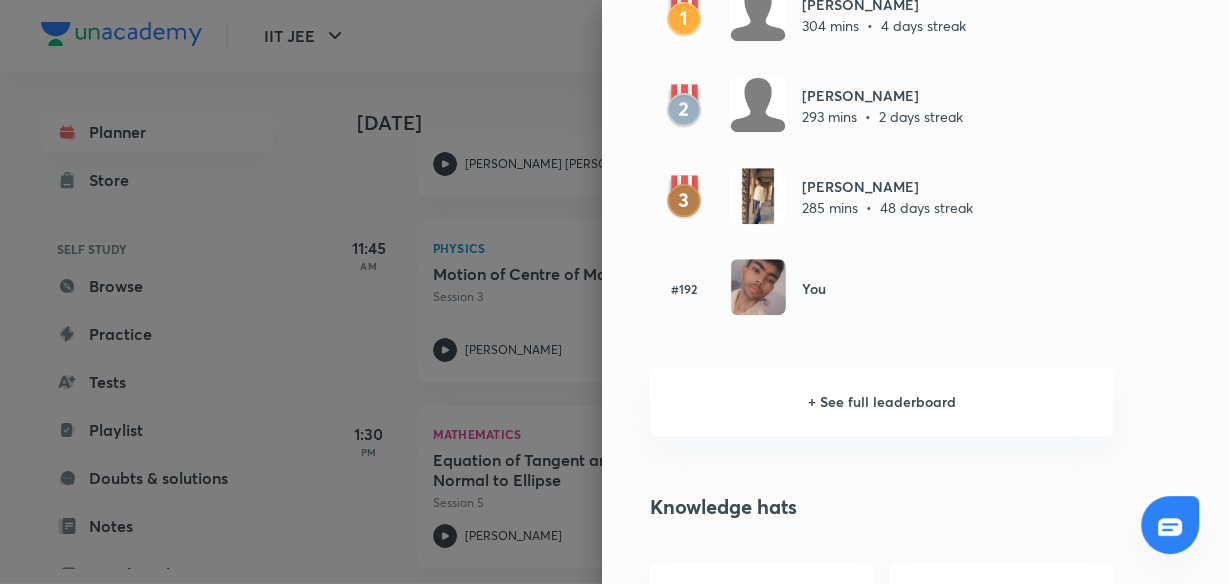 click on "+ See full leaderboard" at bounding box center (882, 401) 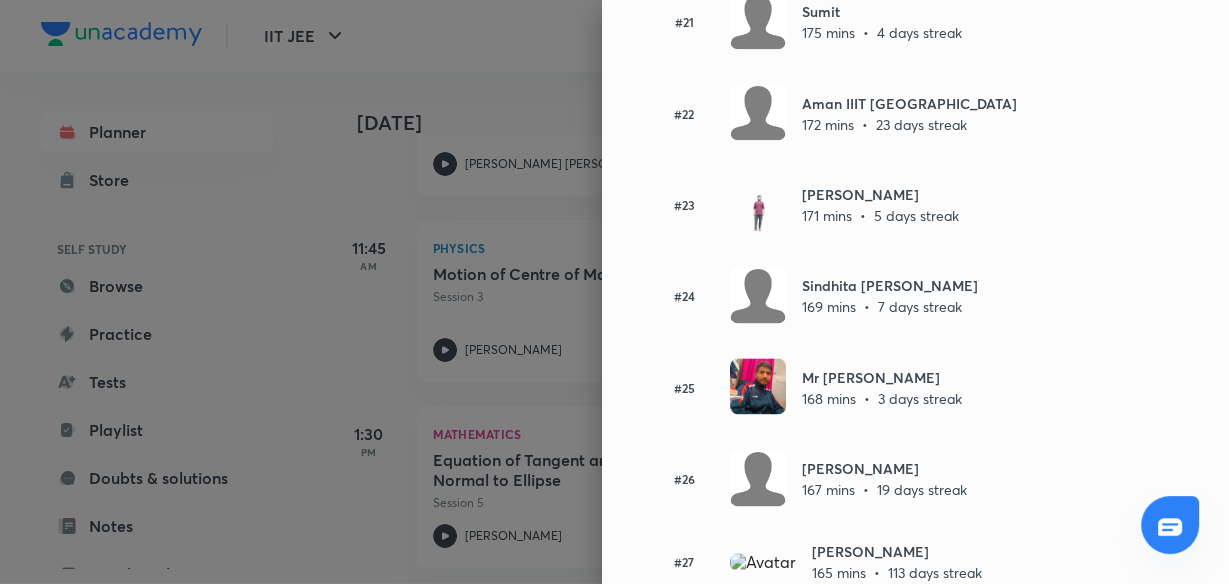 scroll, scrollTop: 1994, scrollLeft: 0, axis: vertical 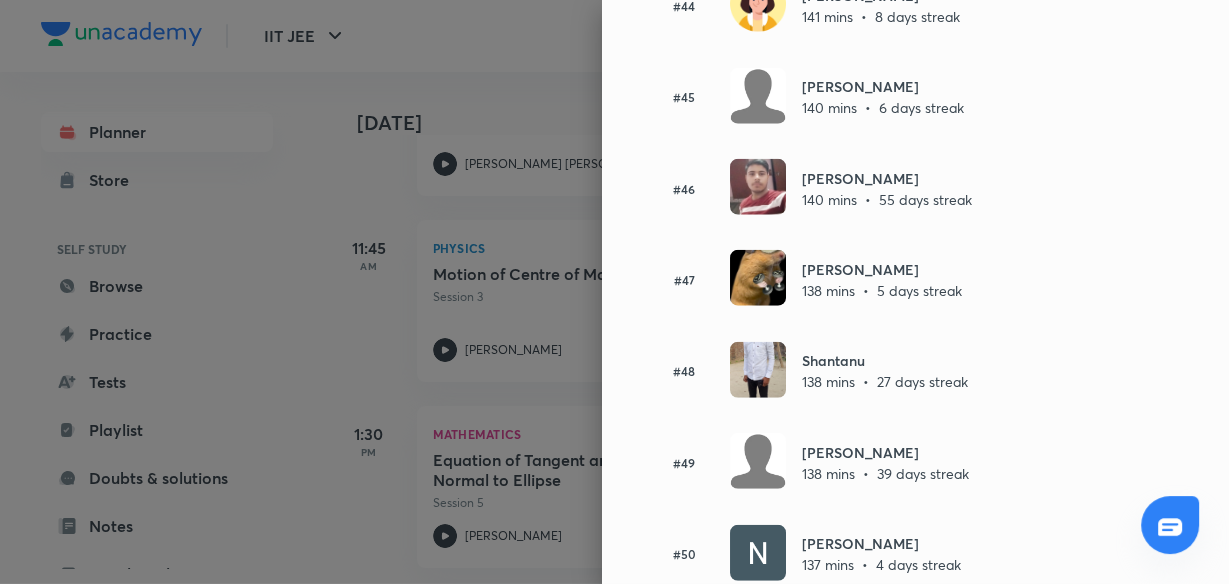 click at bounding box center (614, 292) 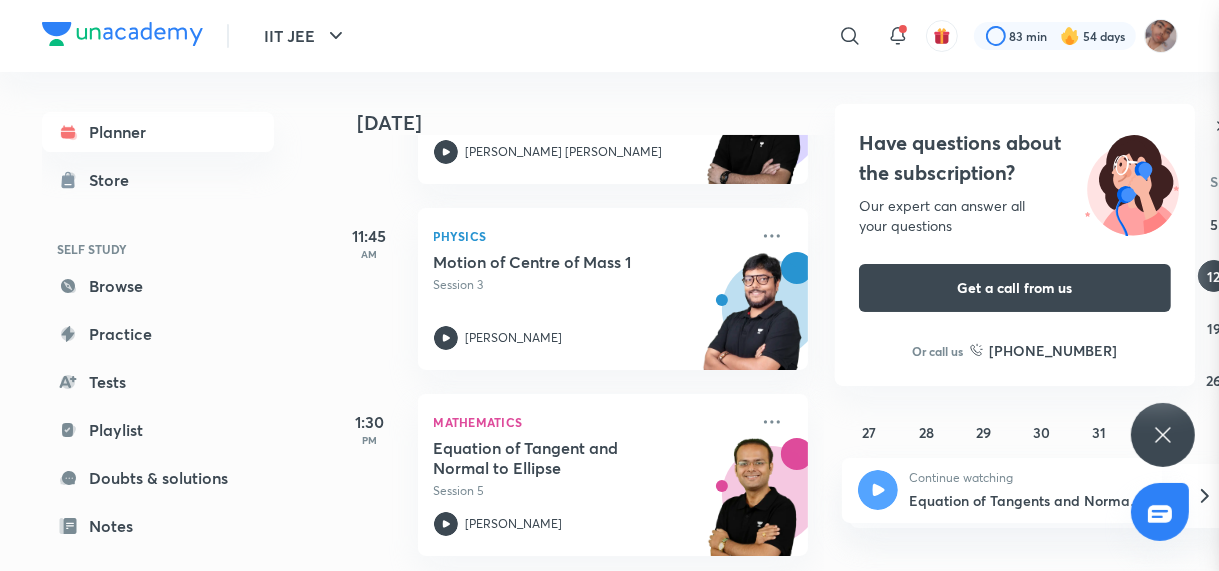 scroll, scrollTop: 2795, scrollLeft: 0, axis: vertical 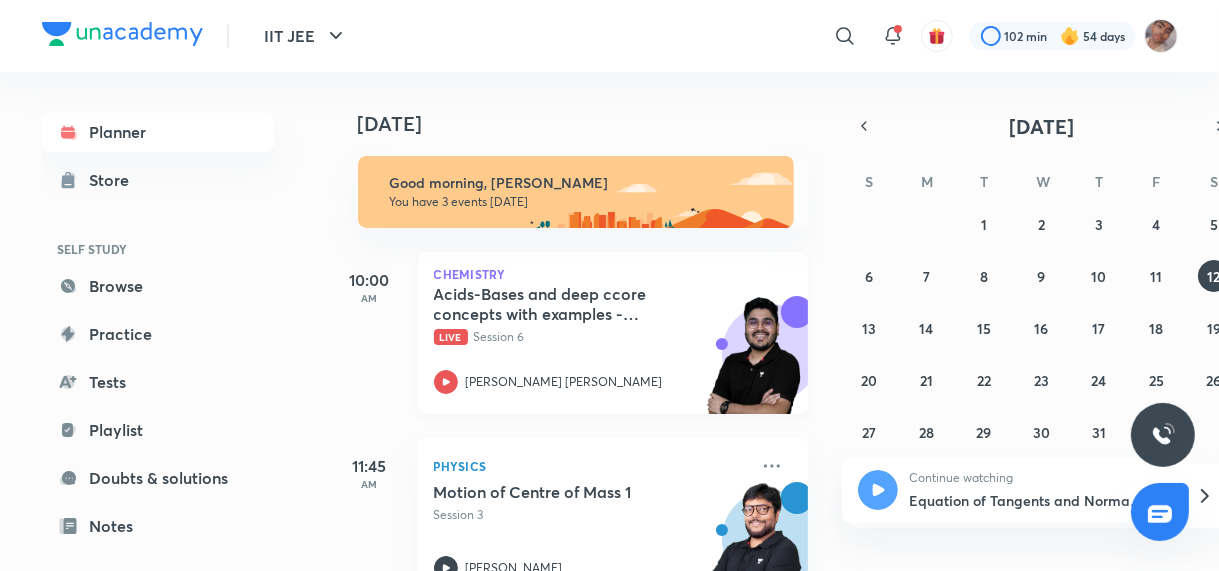 click on "Live Session 6" at bounding box center (591, 337) 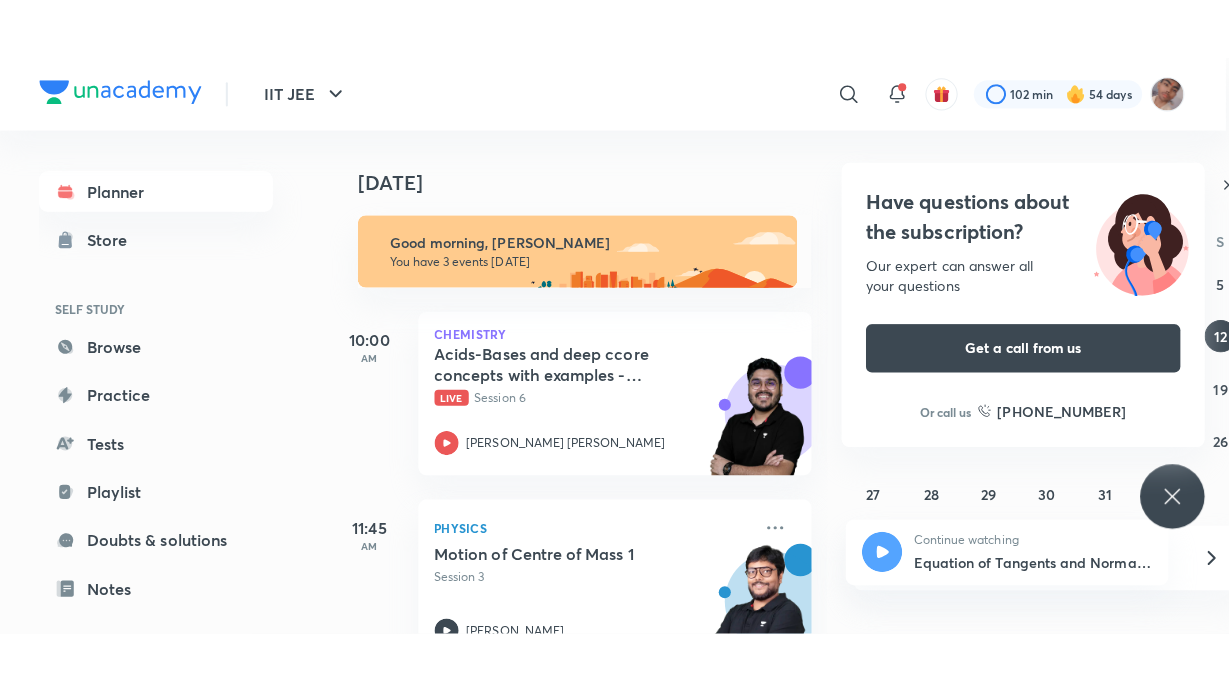 scroll, scrollTop: 9, scrollLeft: 0, axis: vertical 